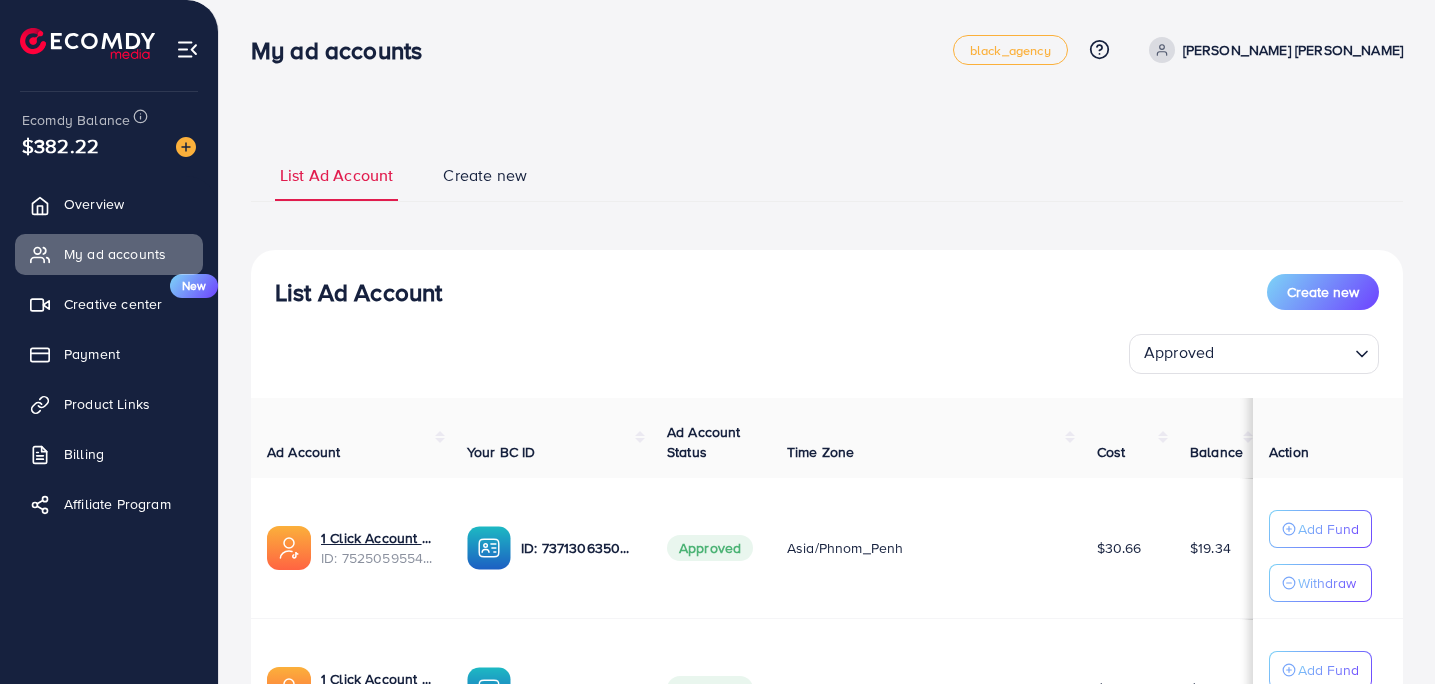select on "***" 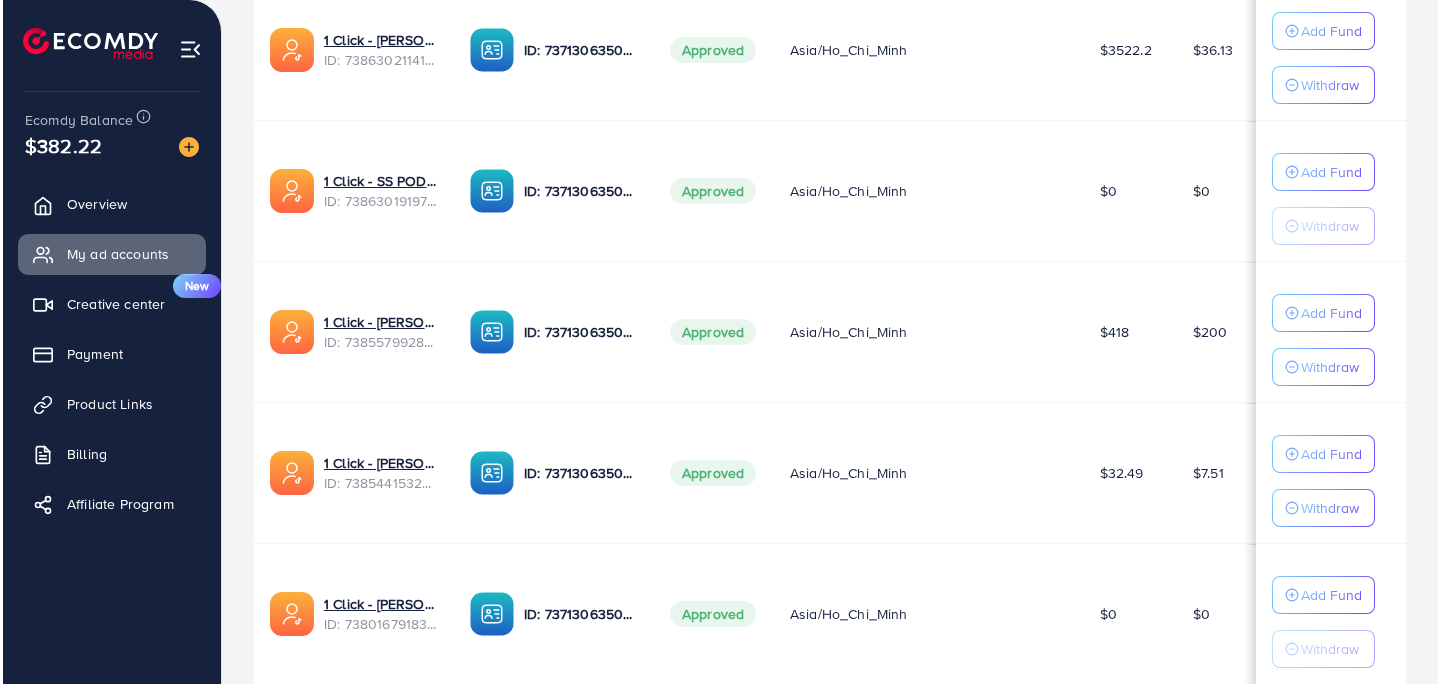 scroll, scrollTop: 13752, scrollLeft: 0, axis: vertical 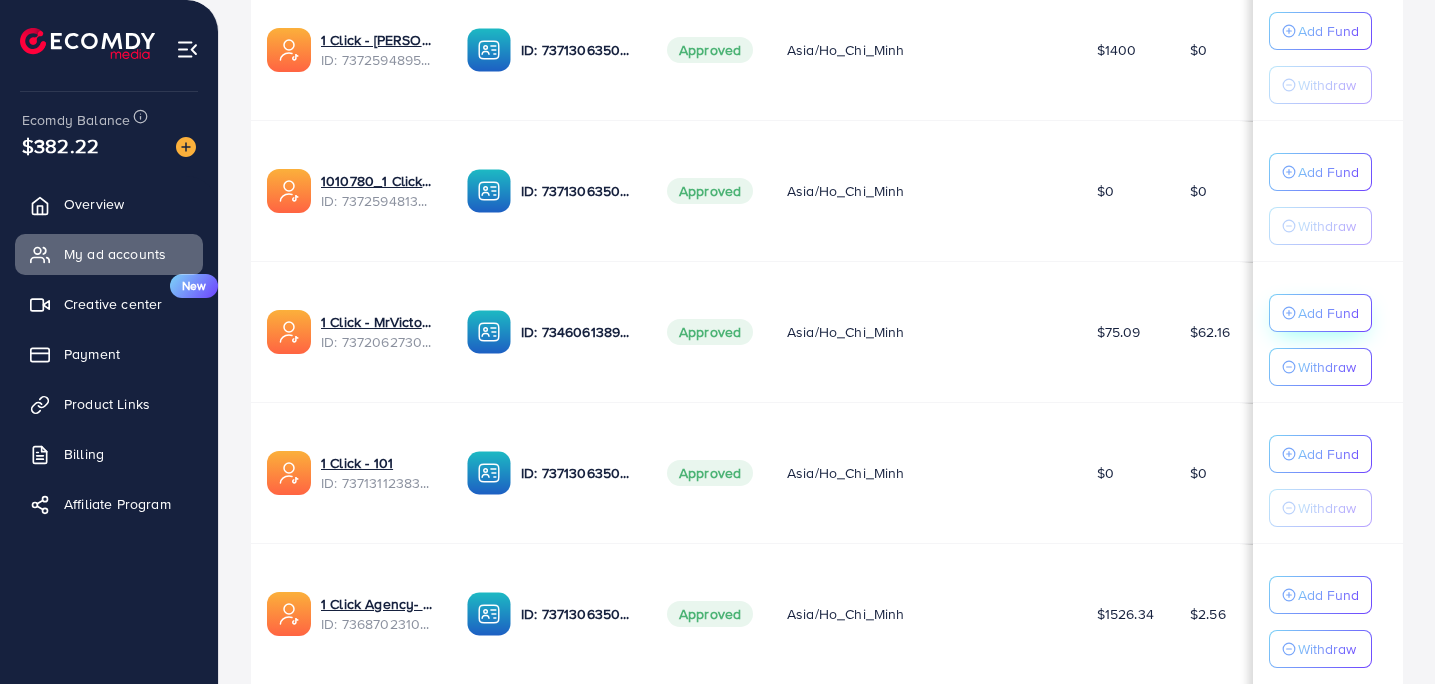 click on "Add Fund" at bounding box center (1328, -13223) 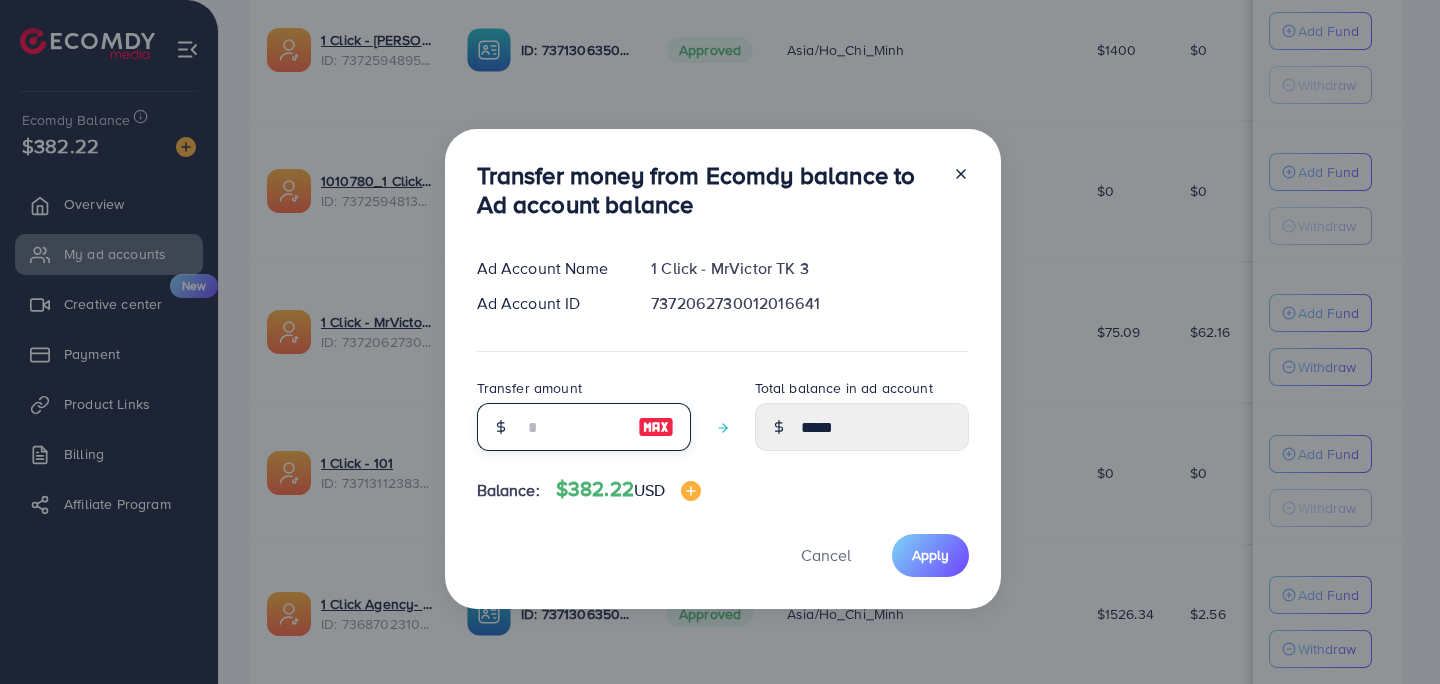 click at bounding box center [573, 427] 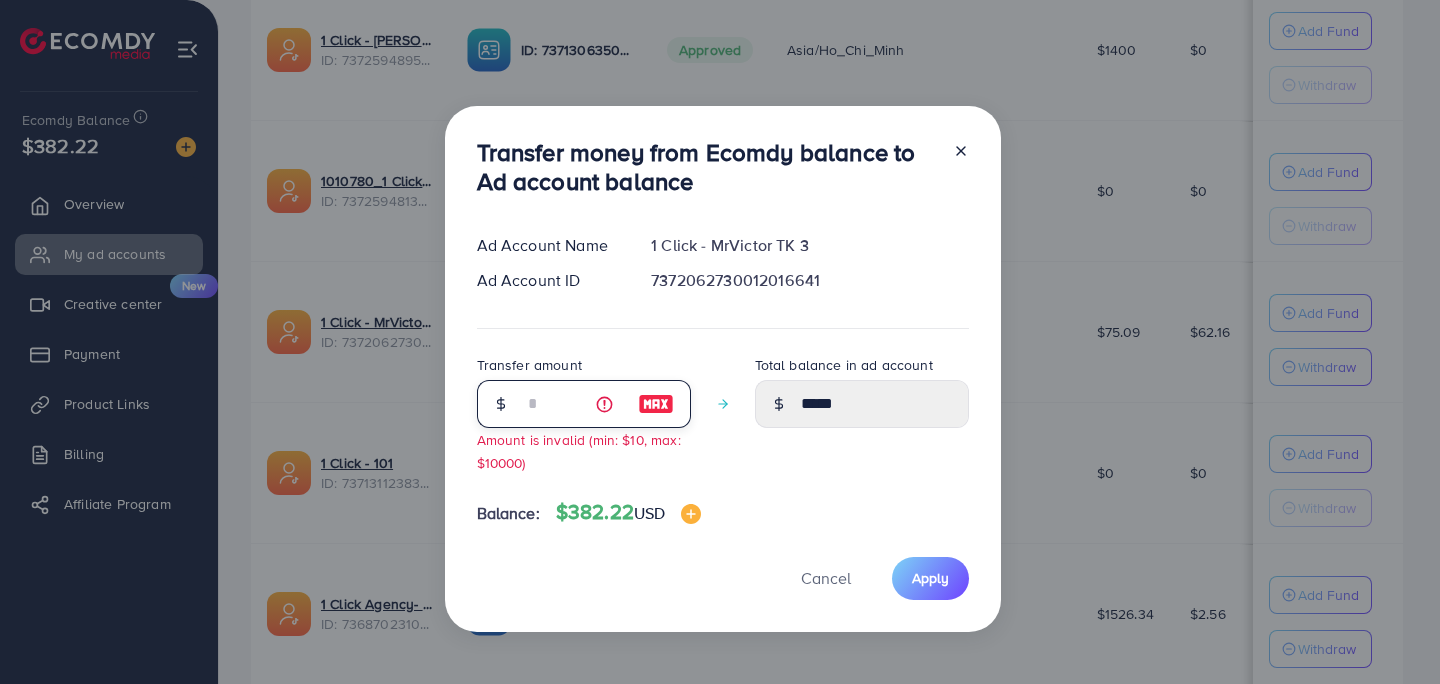 type on "*****" 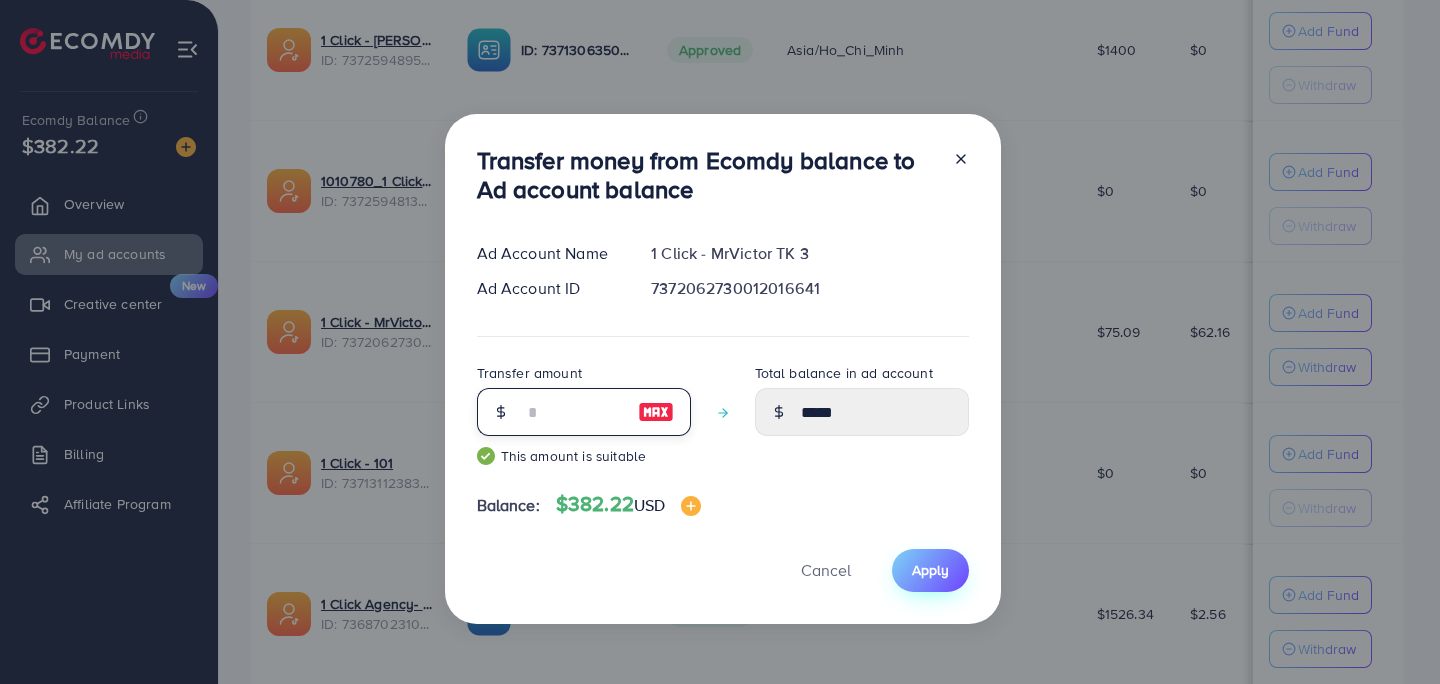 type on "******" 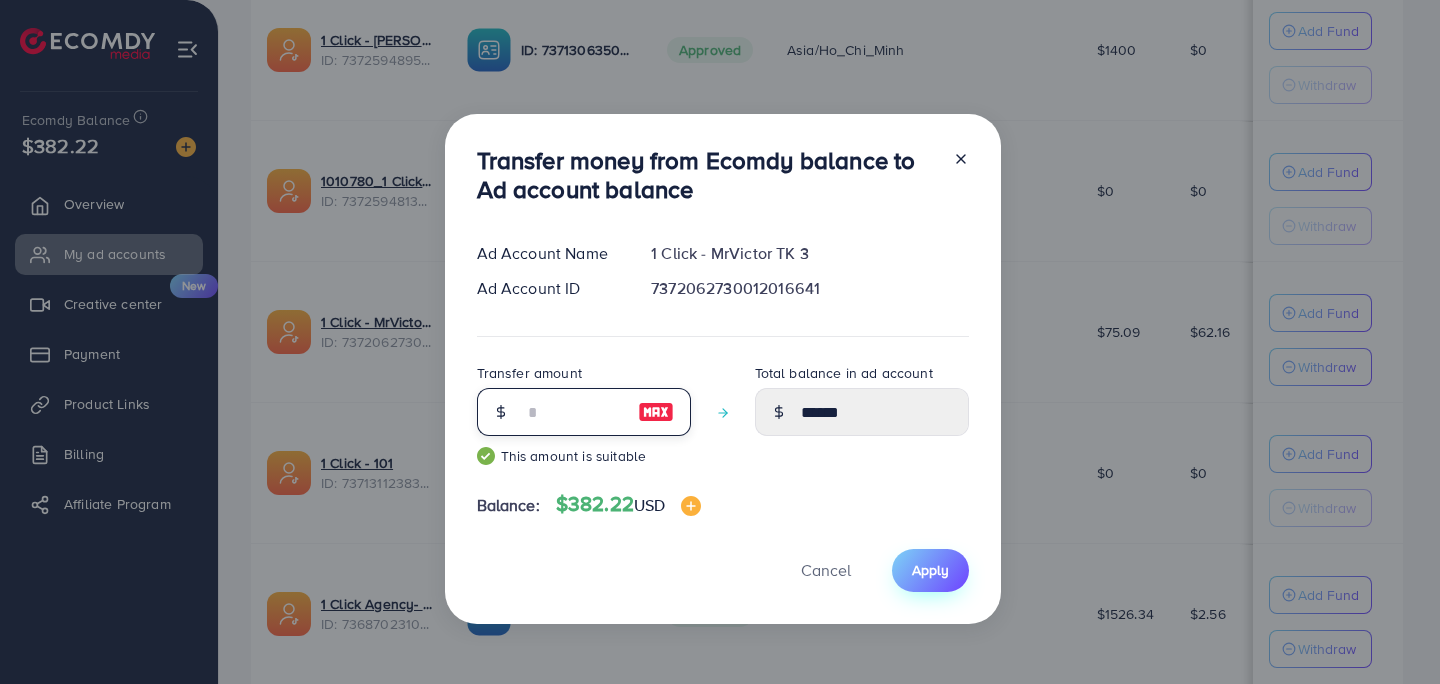type on "***" 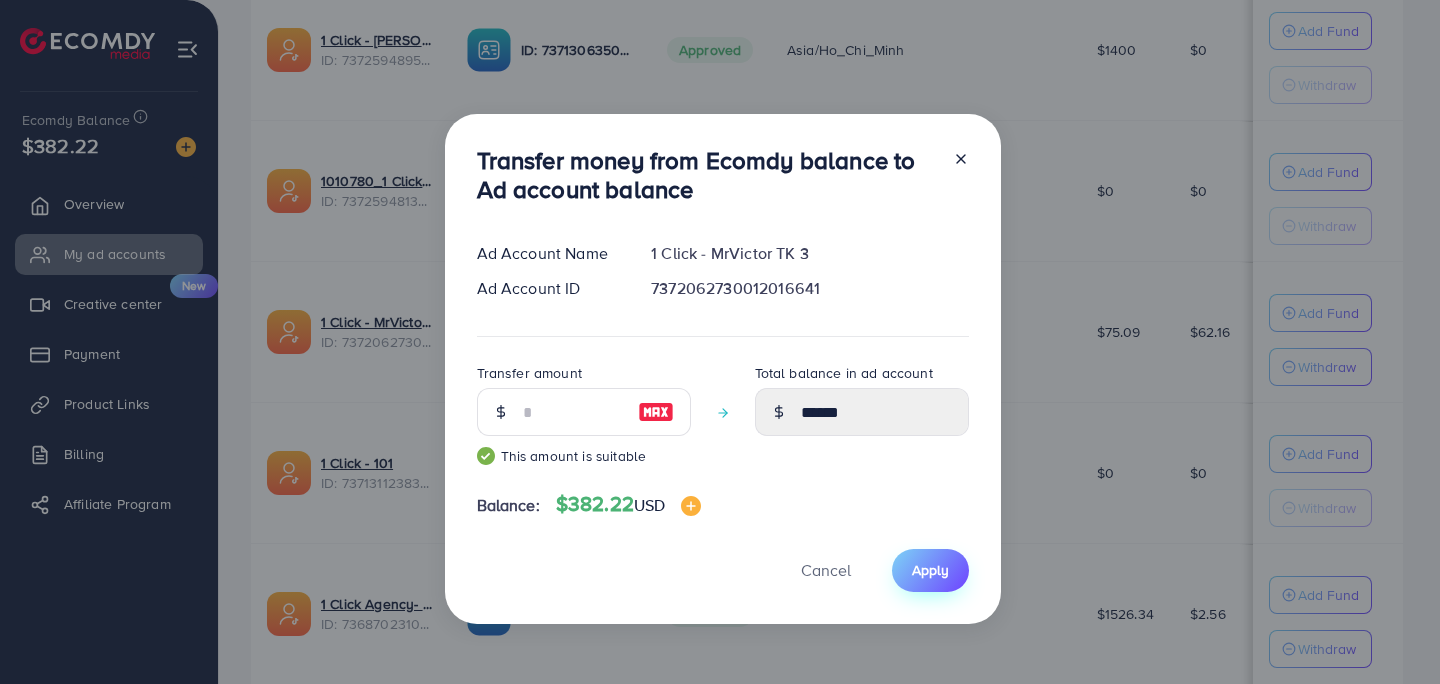 click on "Apply" at bounding box center [930, 570] 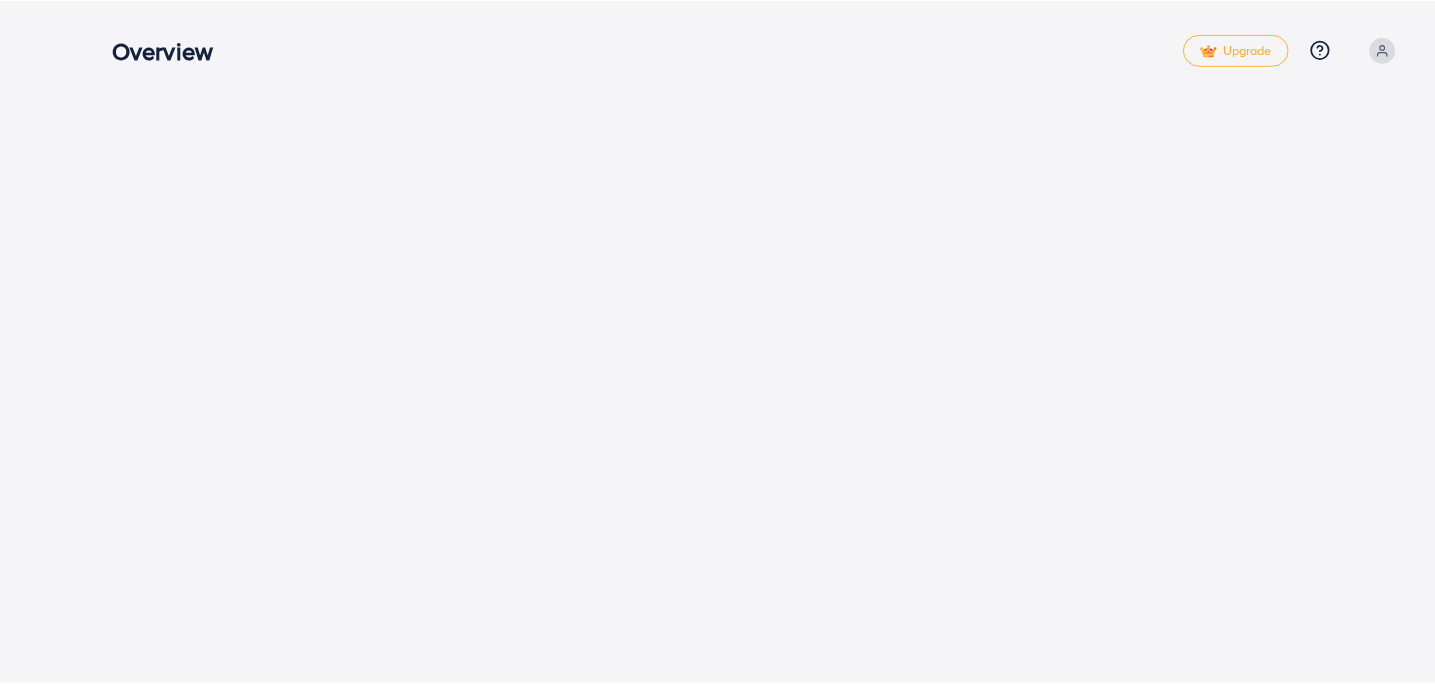 scroll, scrollTop: 0, scrollLeft: 0, axis: both 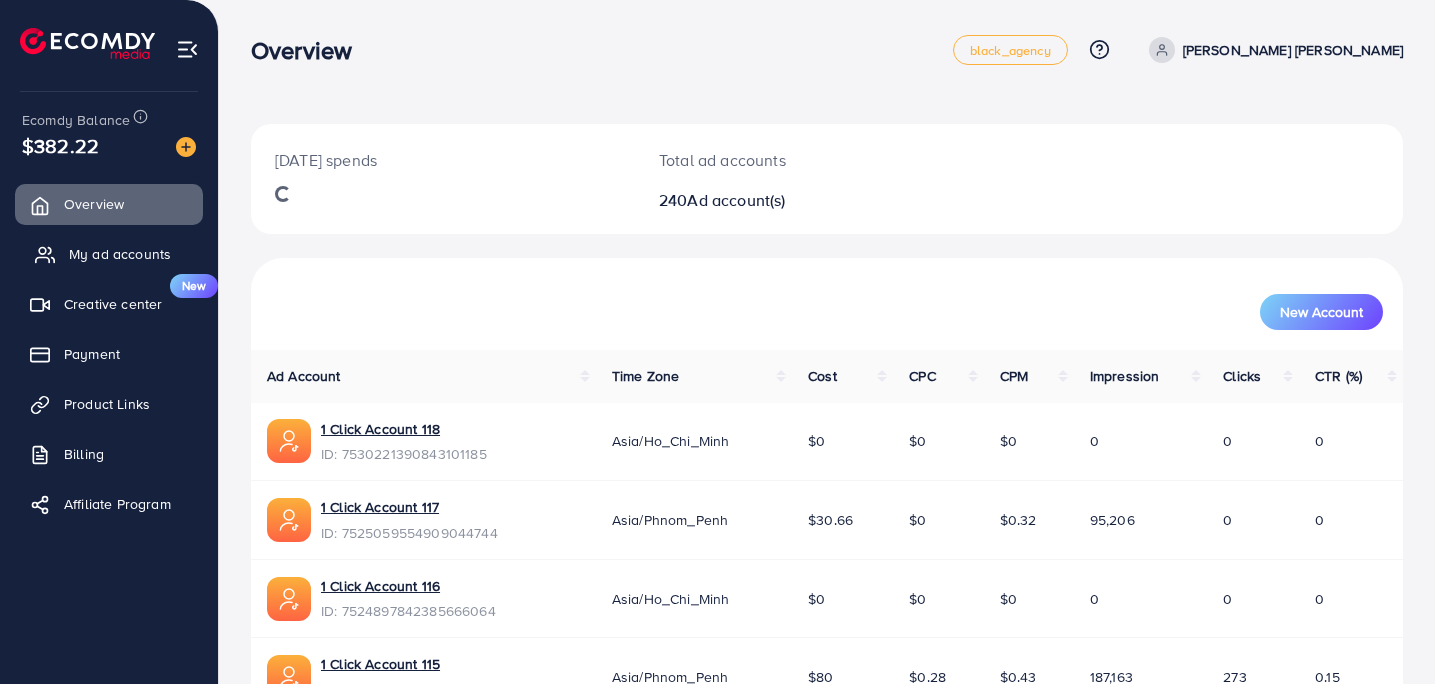 click on "My ad accounts" at bounding box center (109, 254) 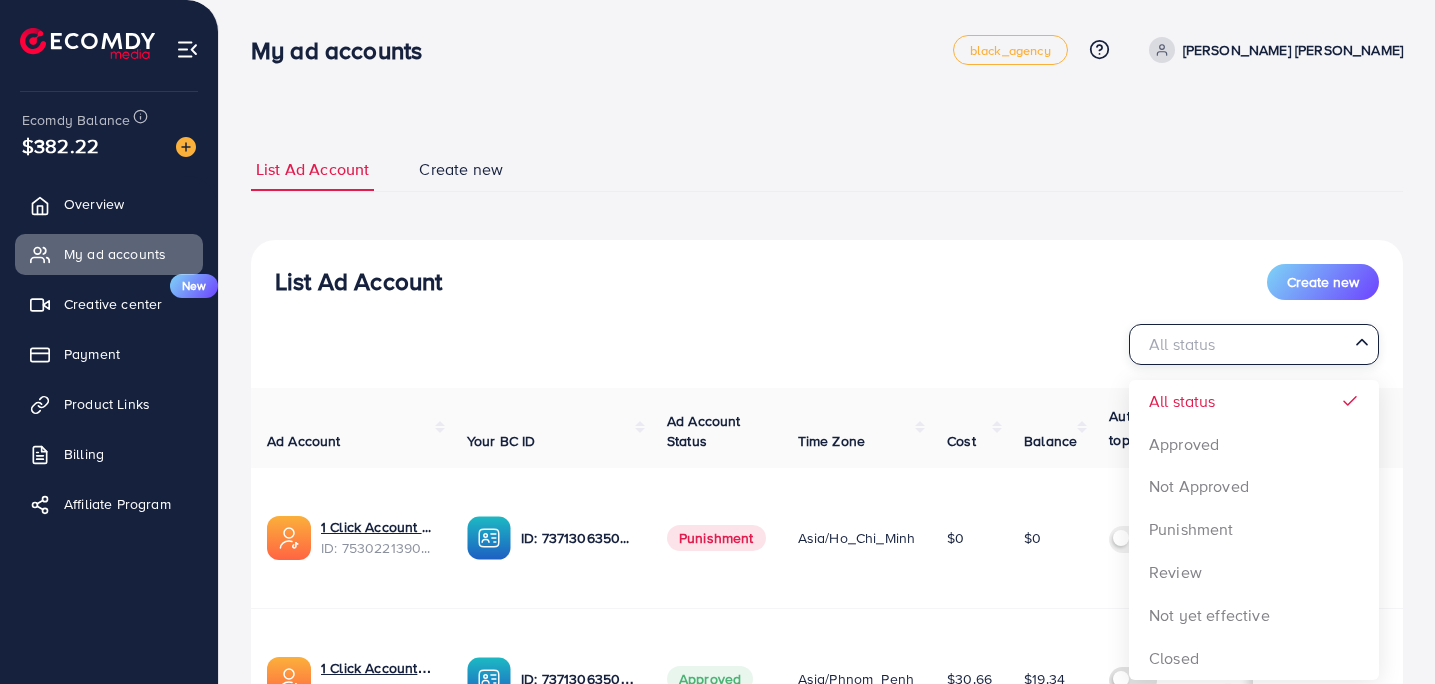 drag, startPoint x: 1185, startPoint y: 343, endPoint x: 1150, endPoint y: 420, distance: 84.58132 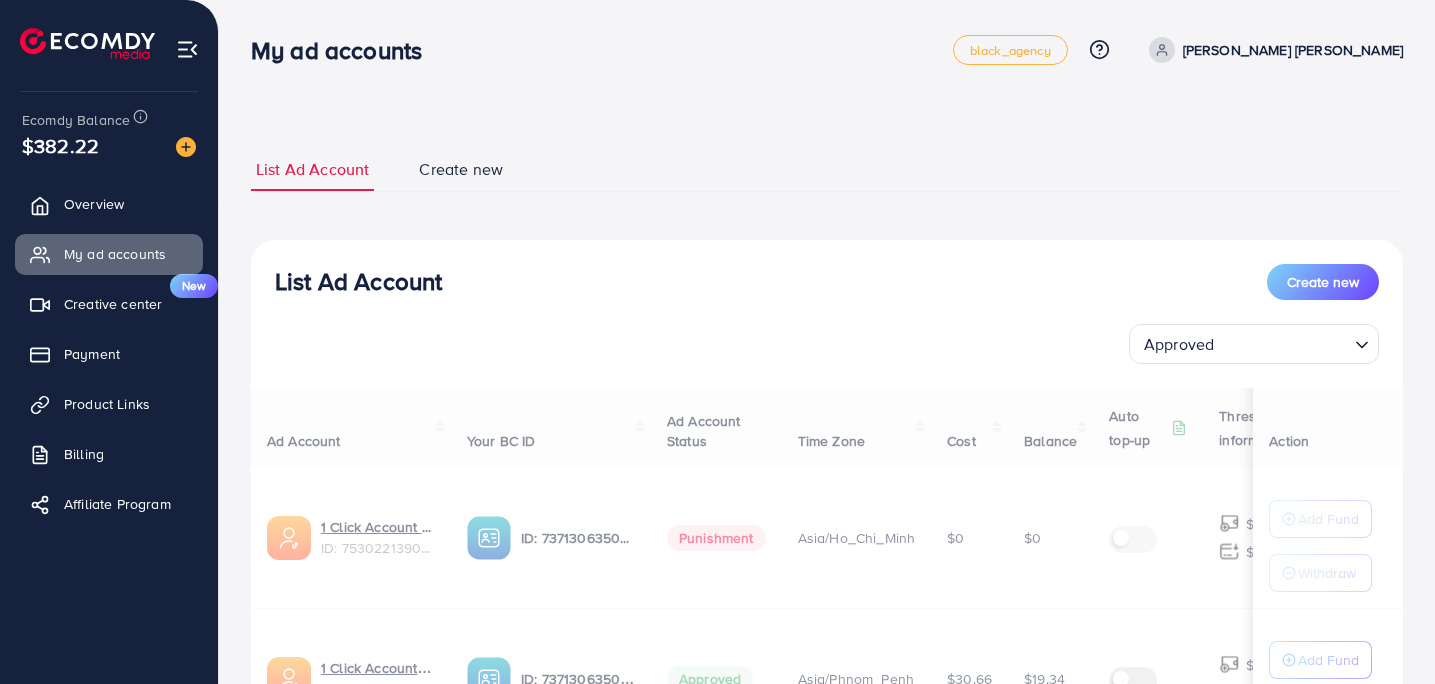 drag, startPoint x: 1135, startPoint y: 434, endPoint x: 1115, endPoint y: 429, distance: 20.615528 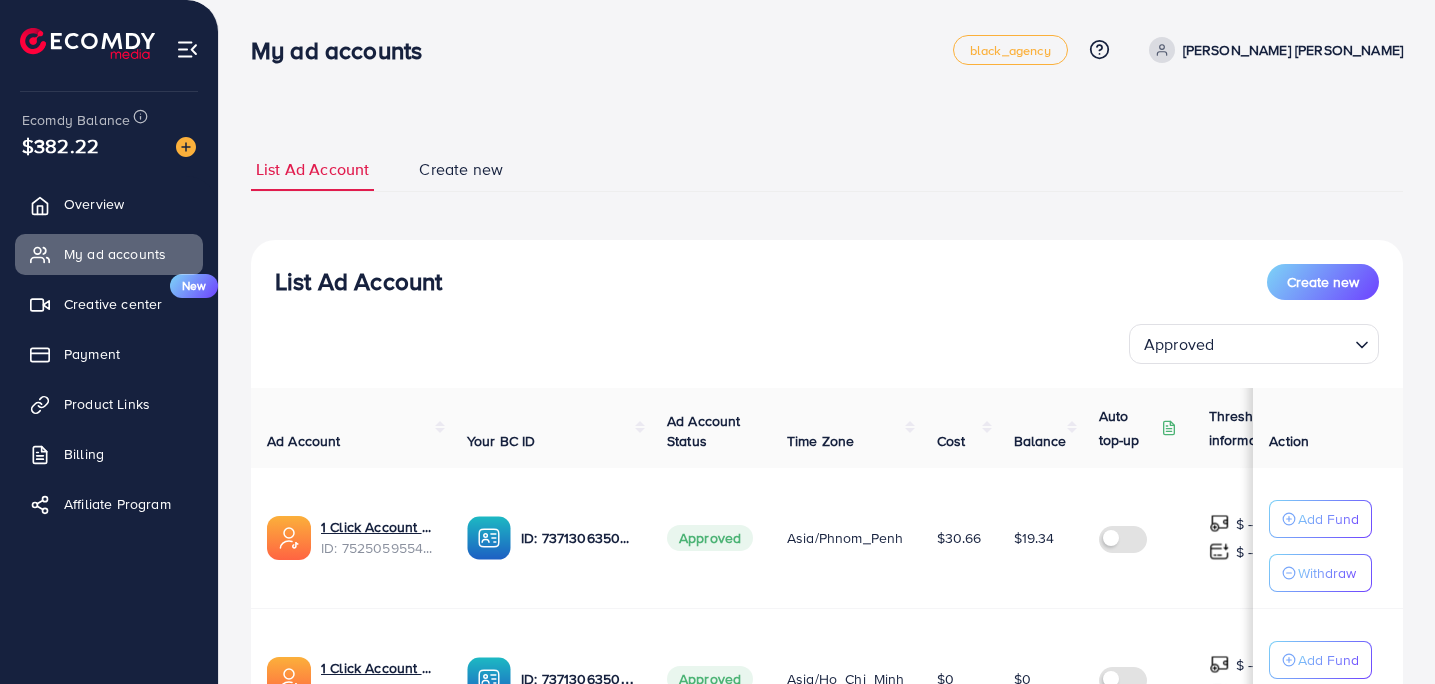 click on "List Ad Account   Create new
Approved
Loading..." at bounding box center [827, 314] 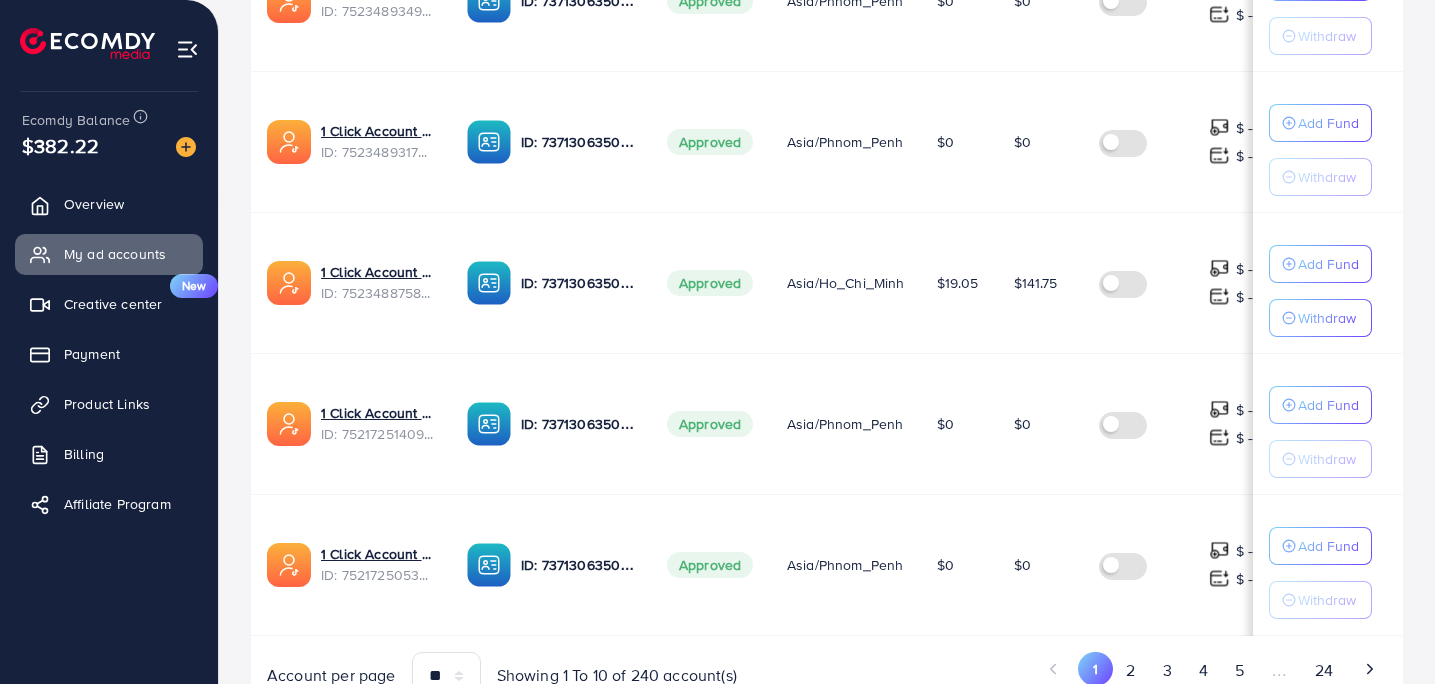 scroll, scrollTop: 1342, scrollLeft: 0, axis: vertical 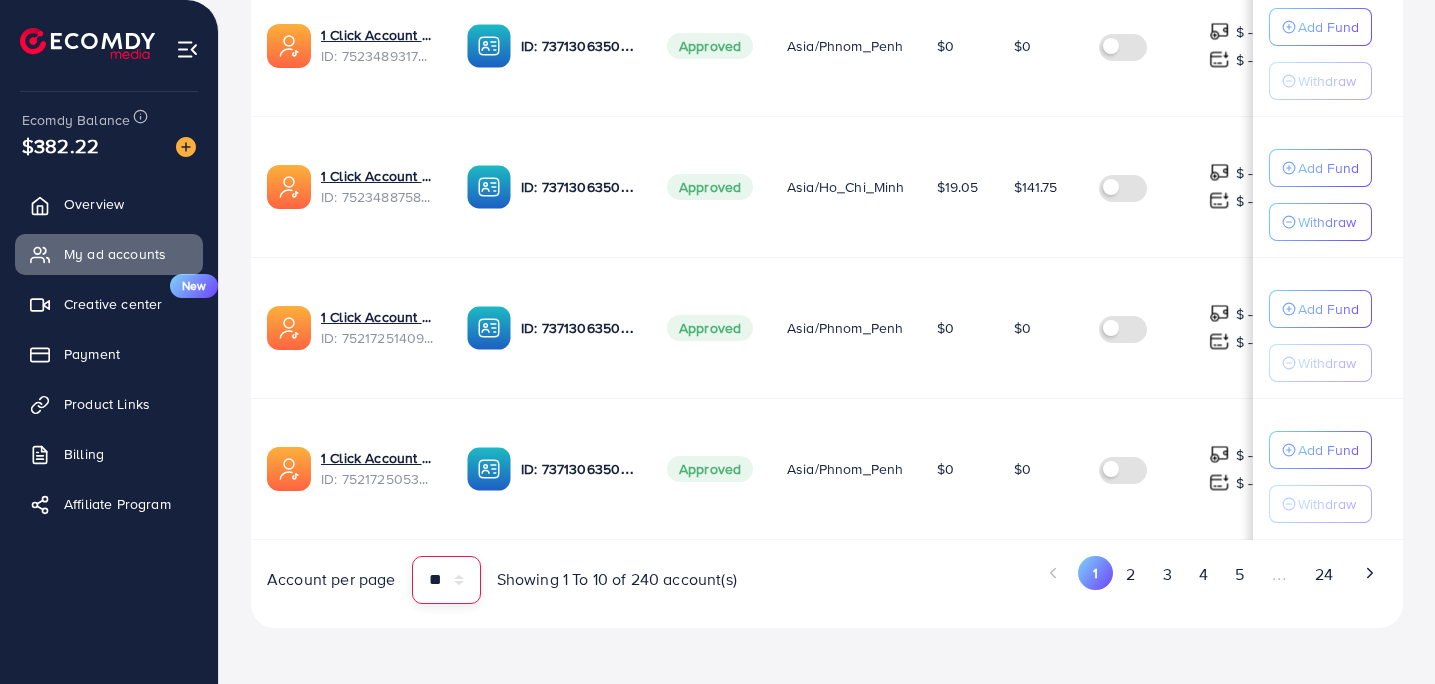 click on "** ** ** ***" at bounding box center (446, 580) 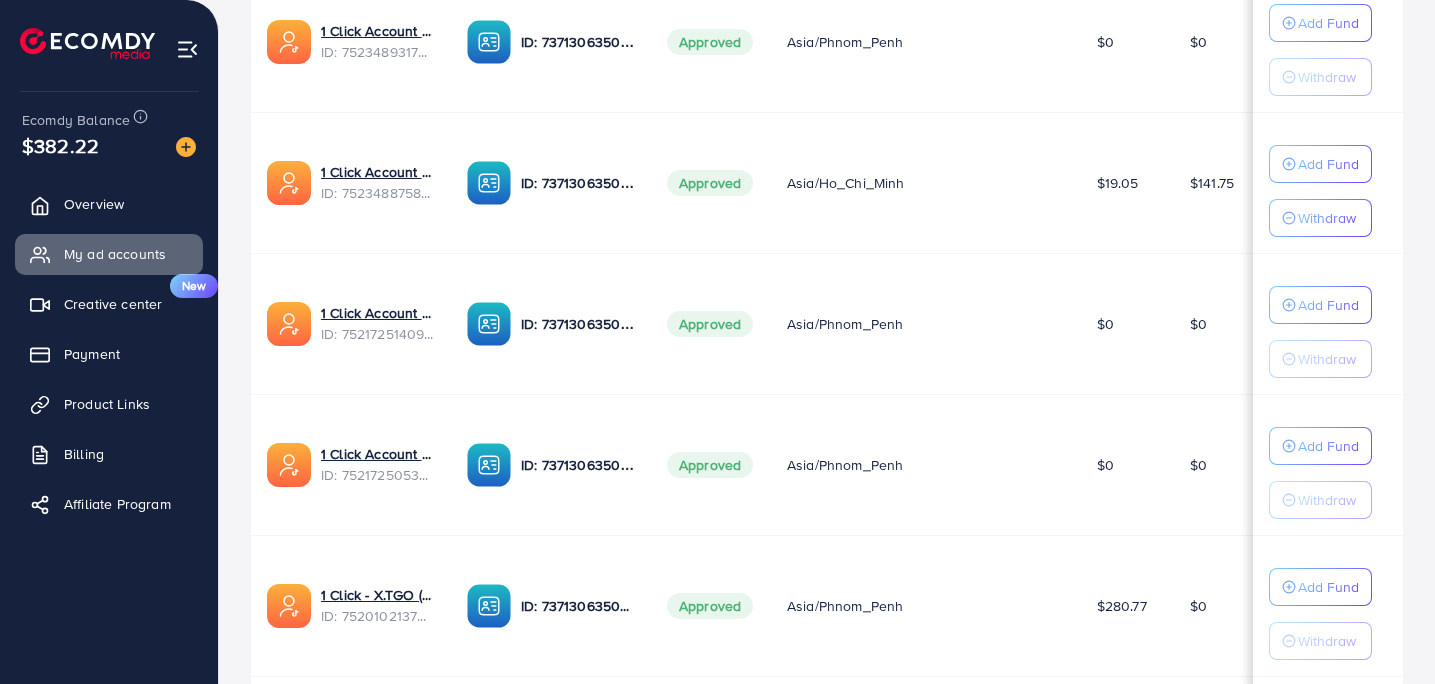 scroll, scrollTop: 13741, scrollLeft: 0, axis: vertical 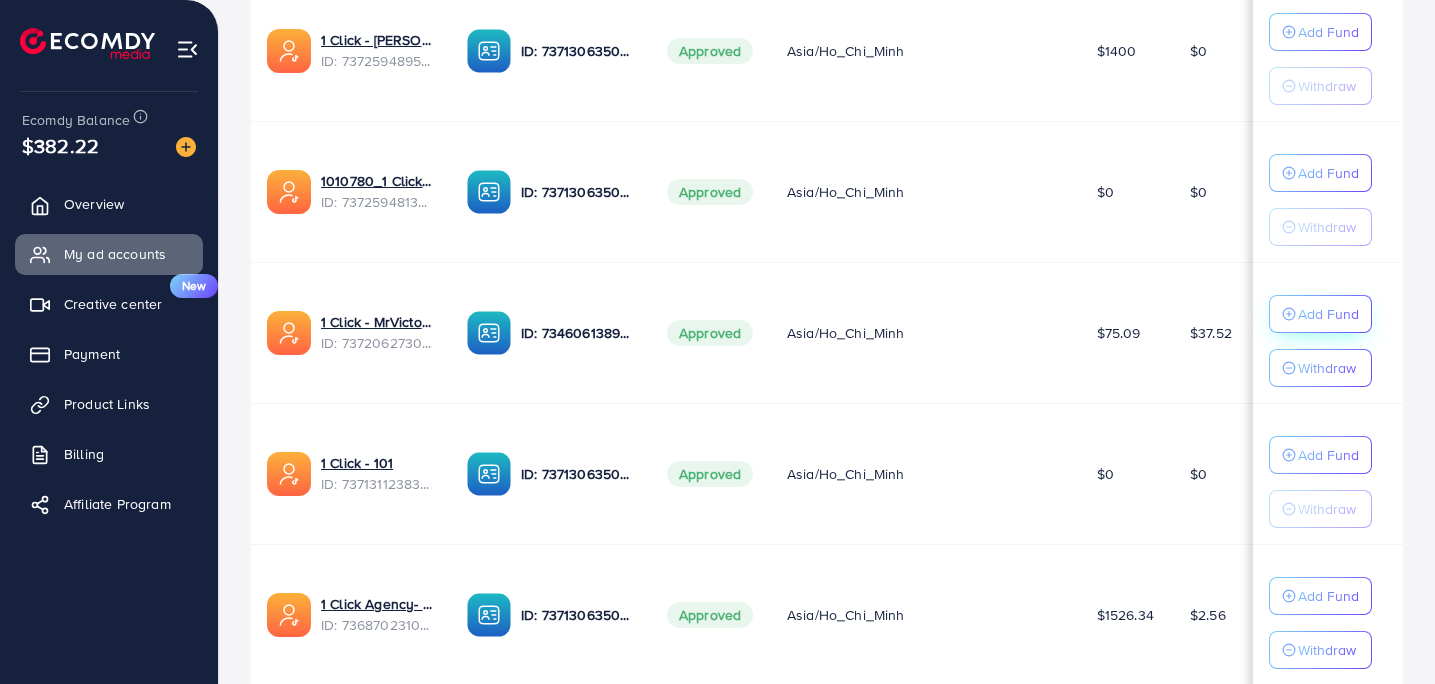 click on "Add Fund" at bounding box center [1328, -13222] 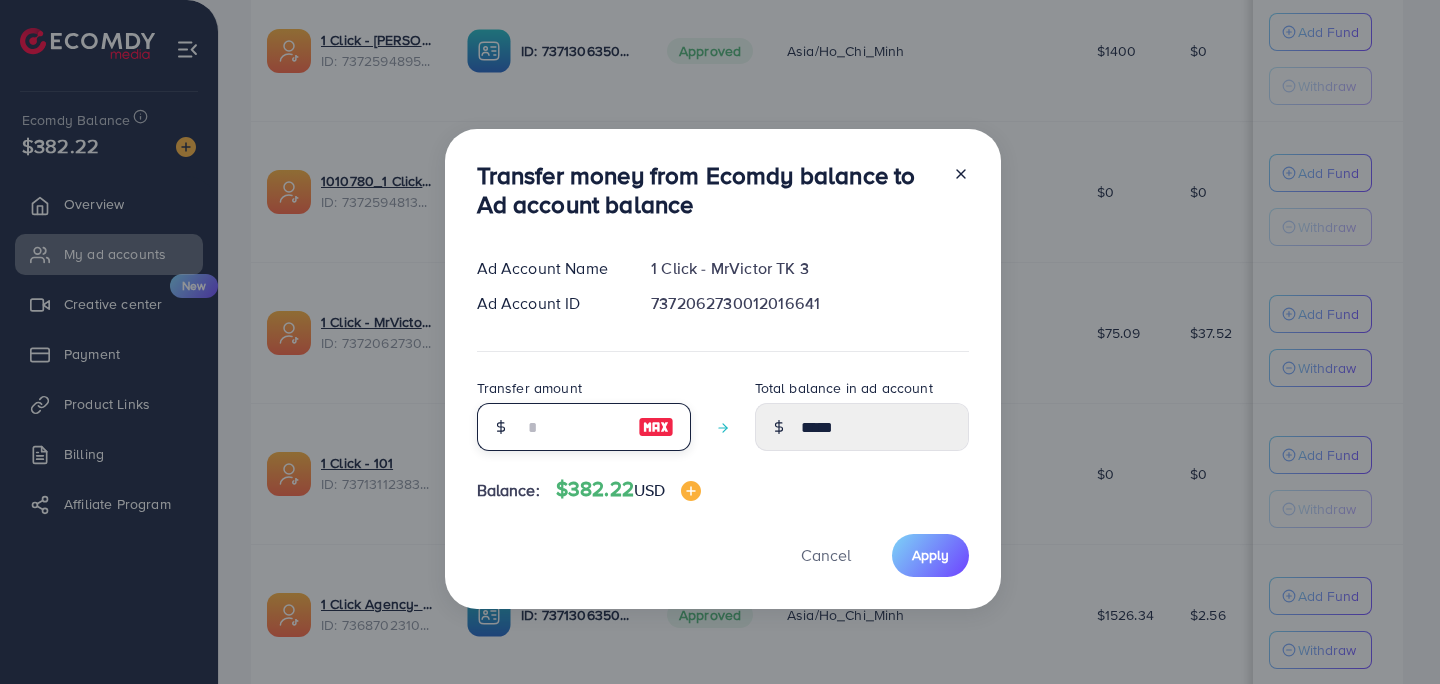 click at bounding box center [573, 427] 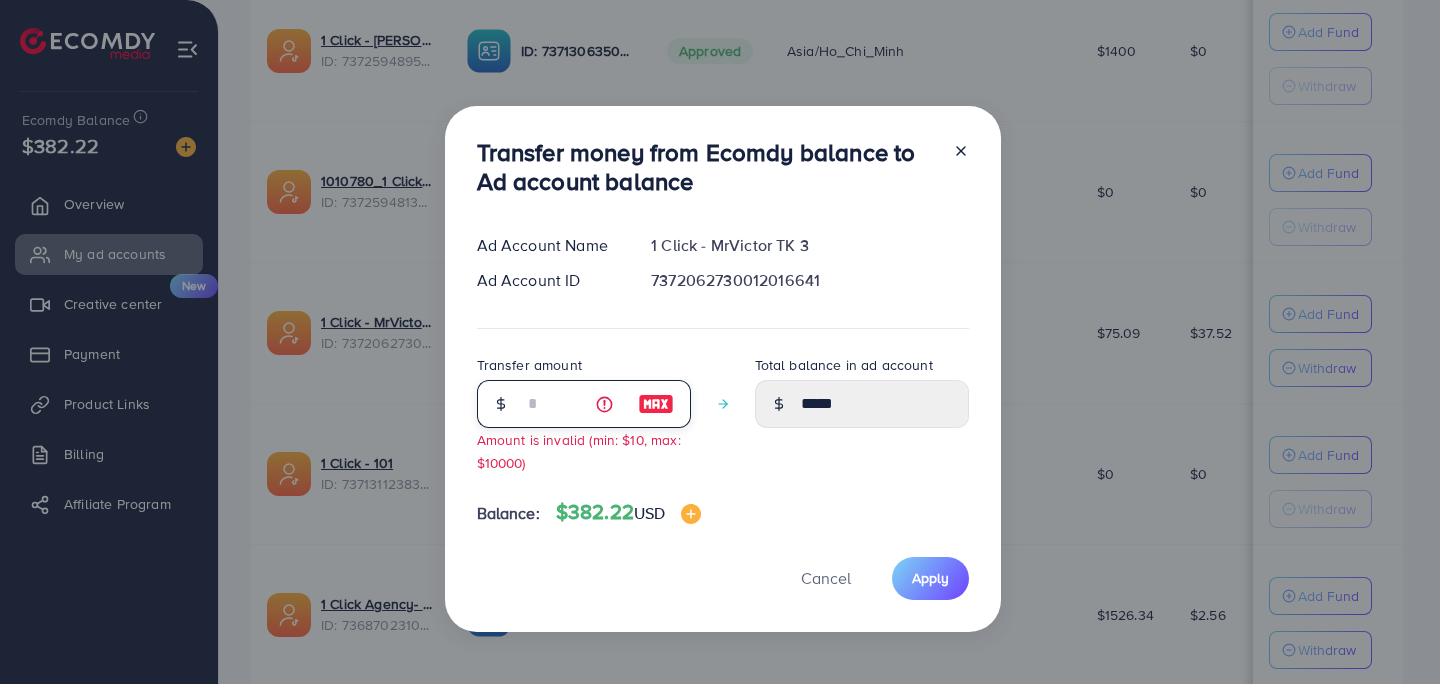 type on "**" 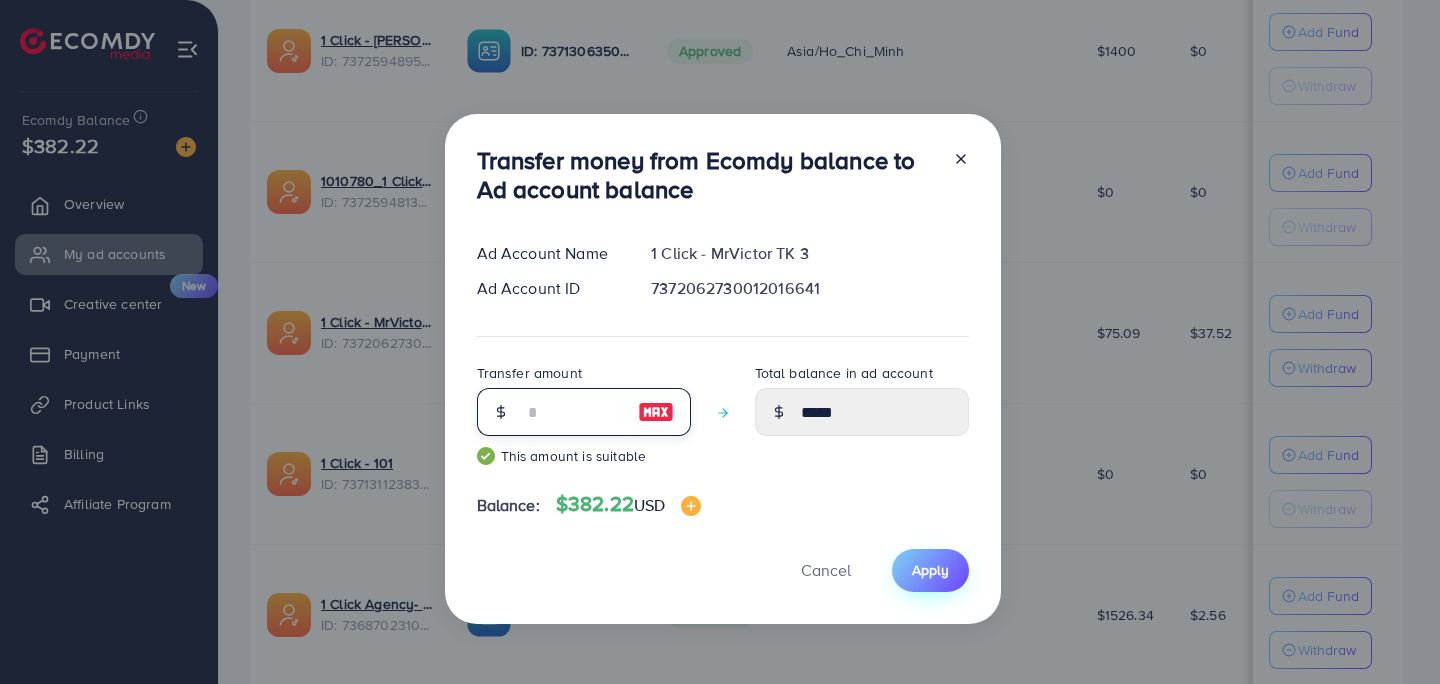 type on "***" 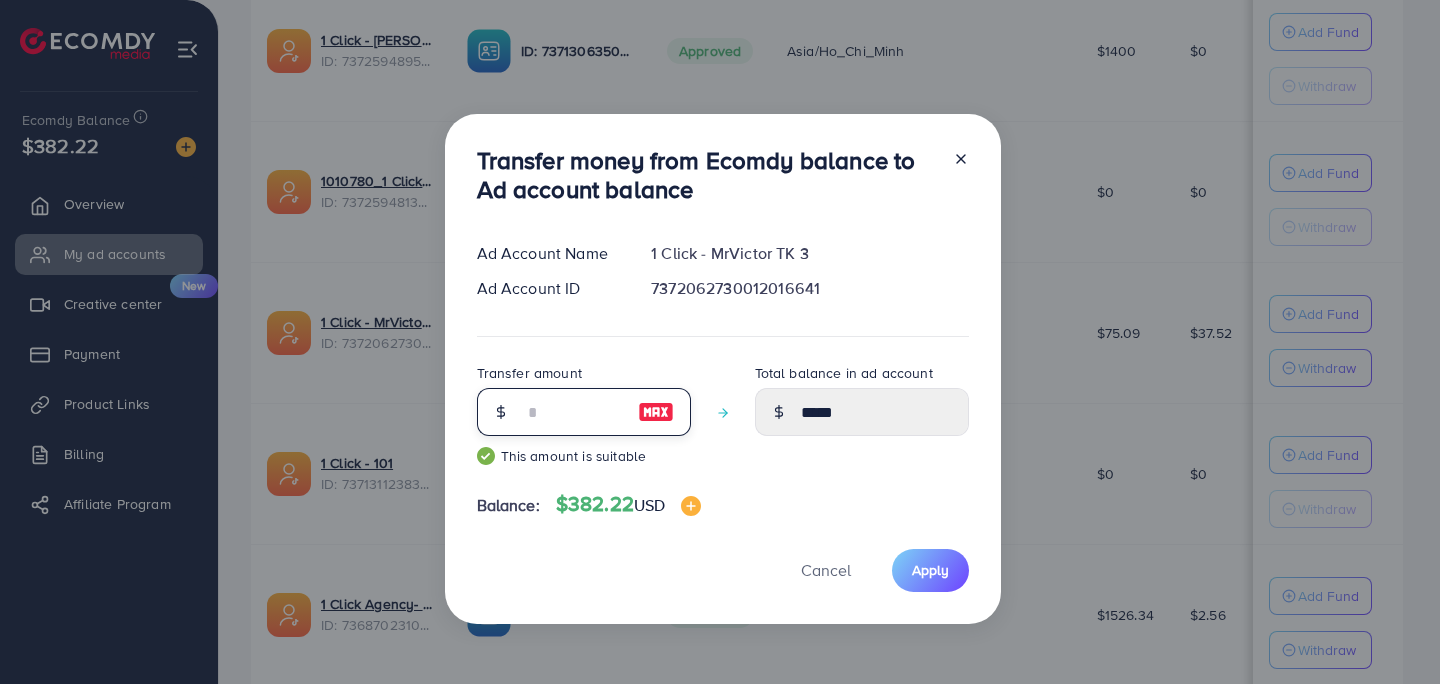 type on "******" 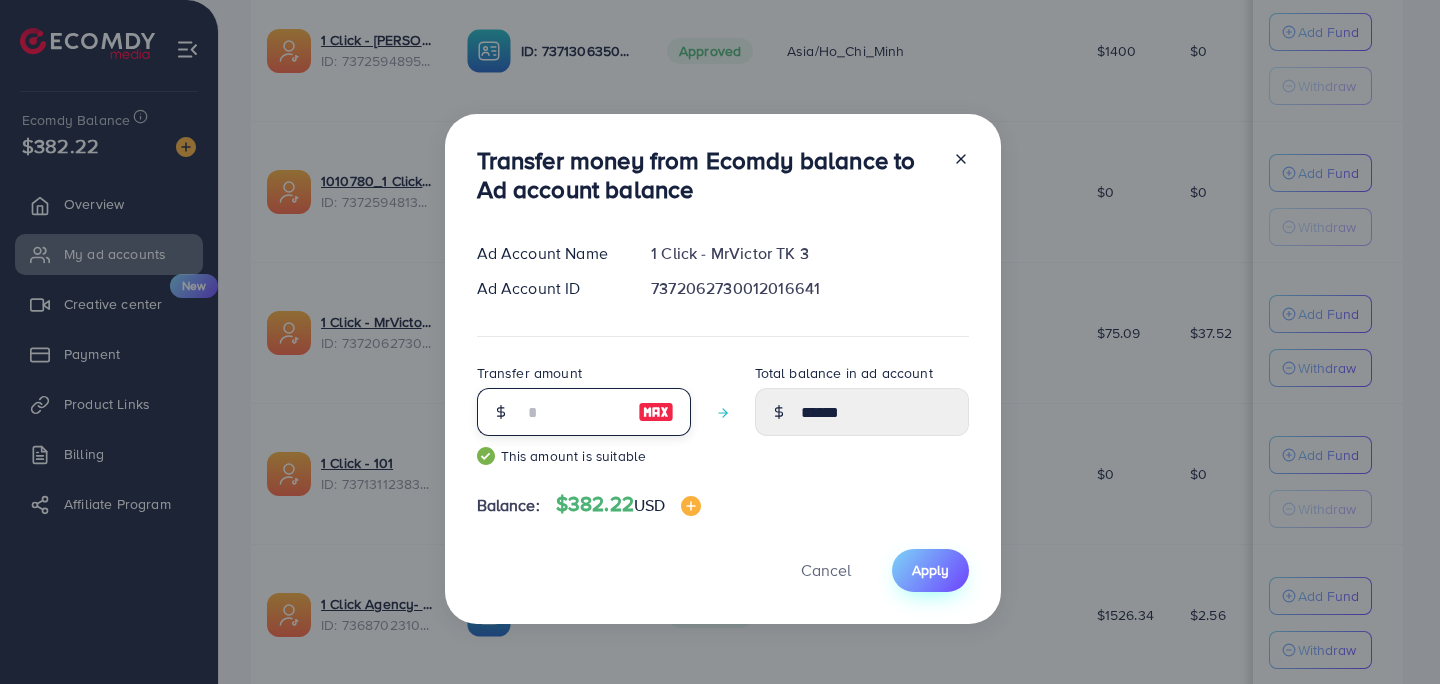 type on "***" 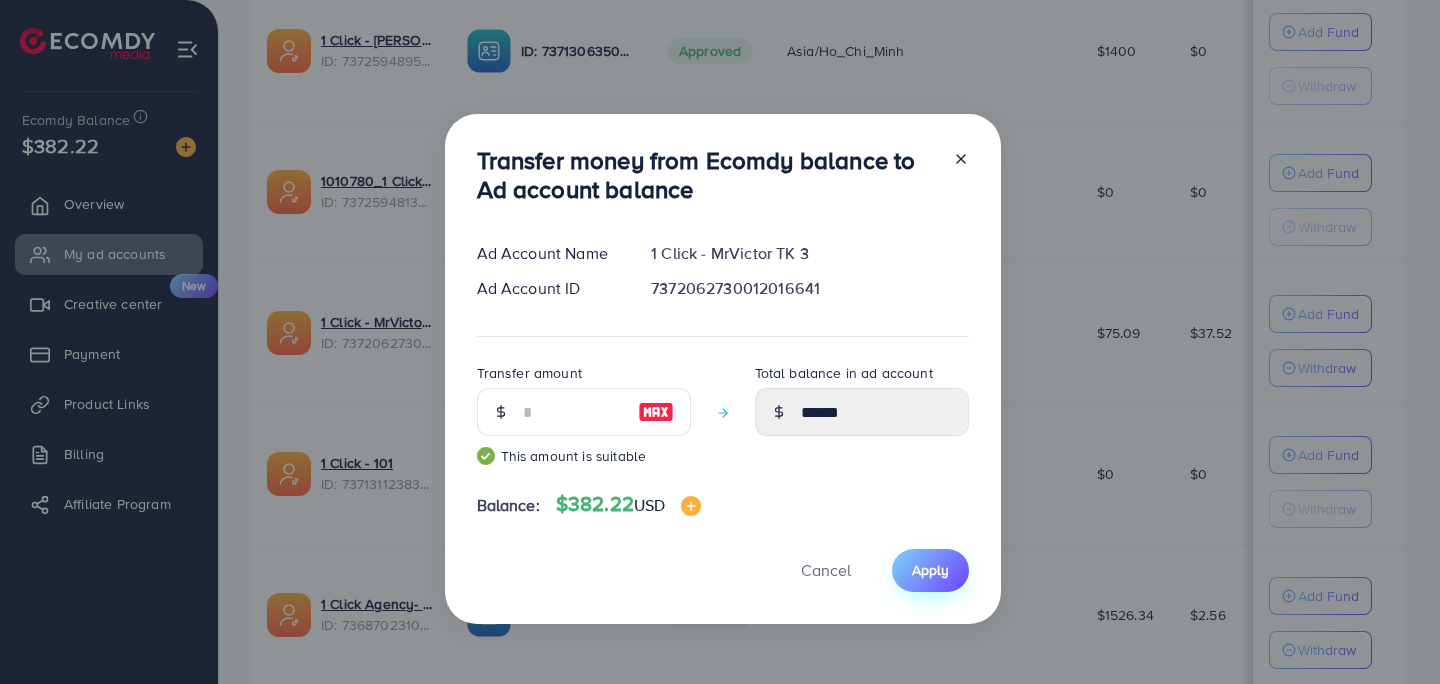 click on "Apply" at bounding box center (930, 570) 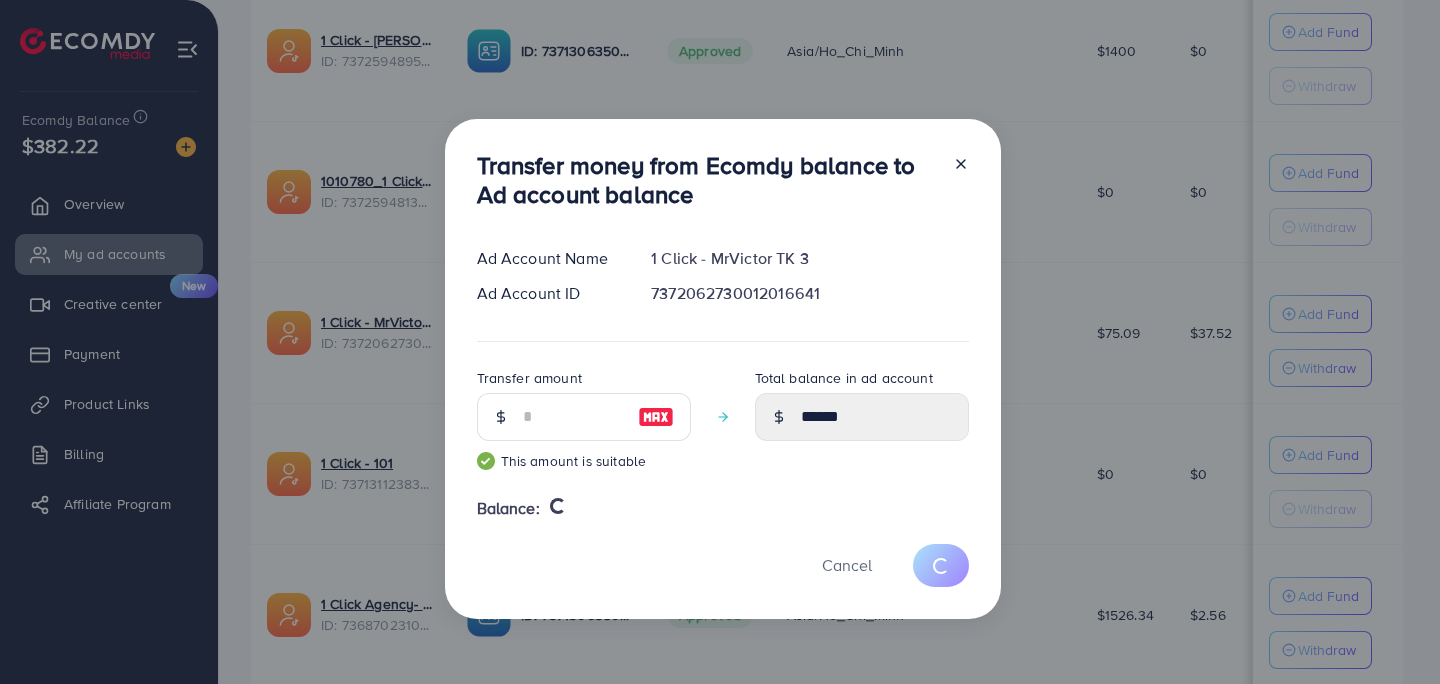 type 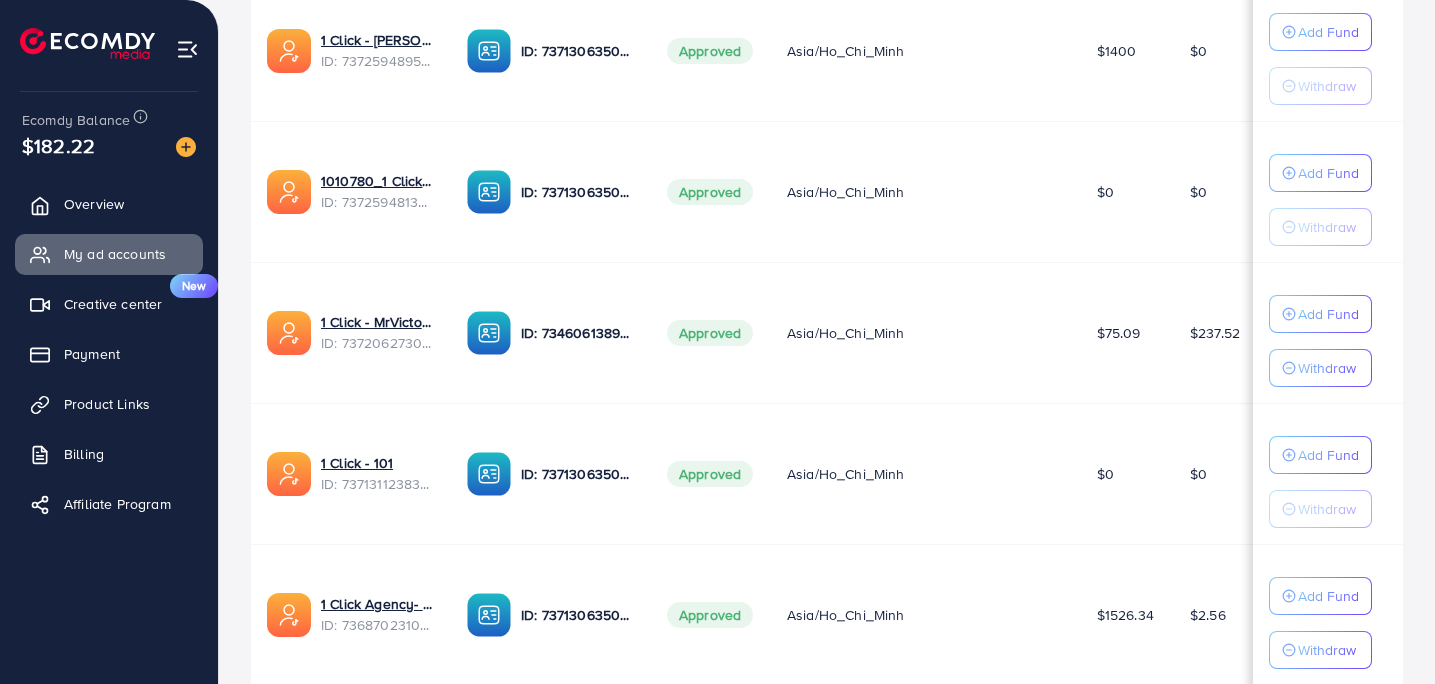 scroll, scrollTop: 12049, scrollLeft: 0, axis: vertical 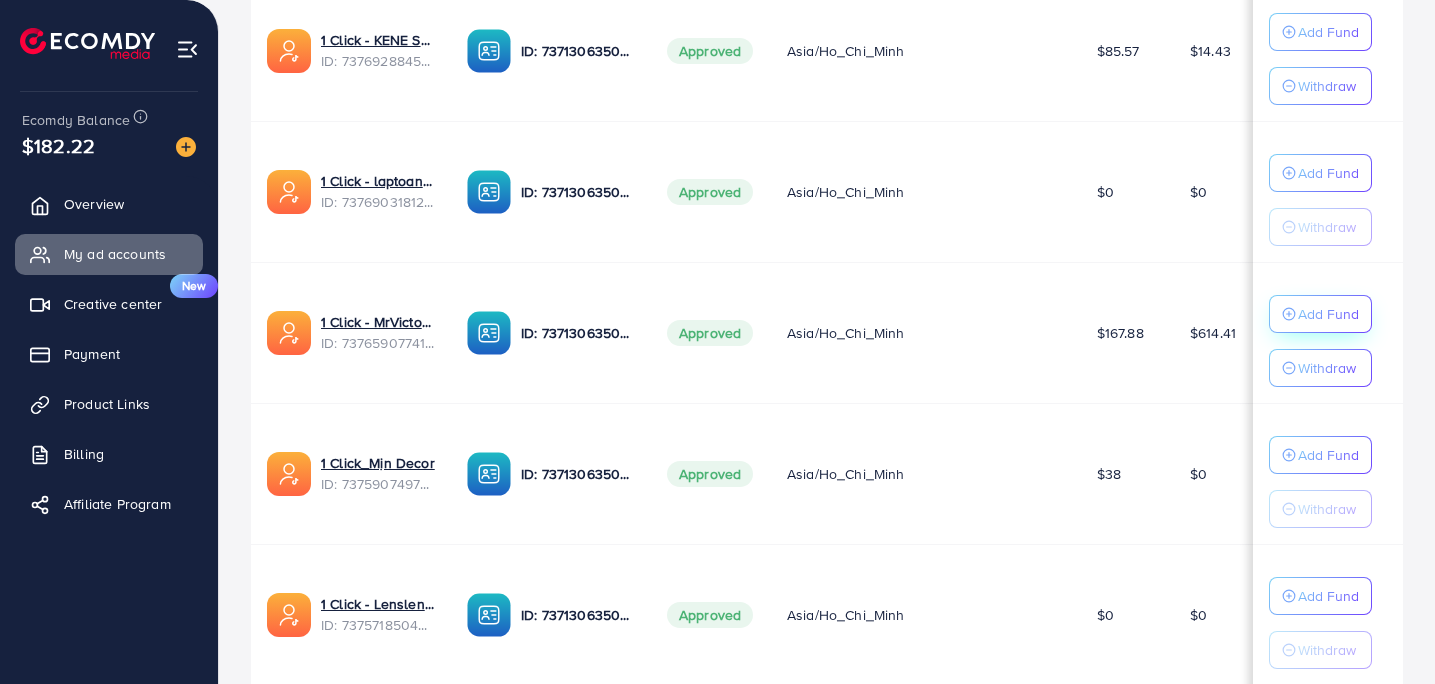 click on "Add Fund" at bounding box center (1328, -11530) 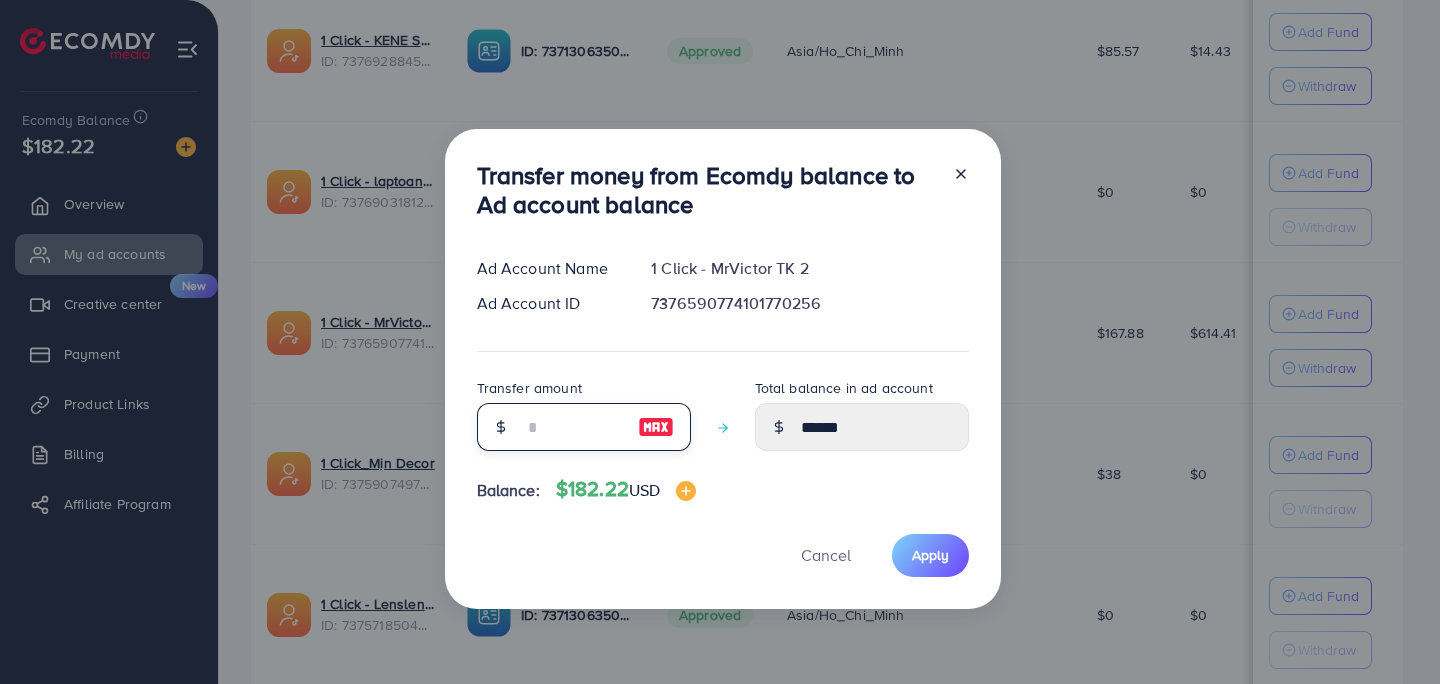 click at bounding box center [573, 427] 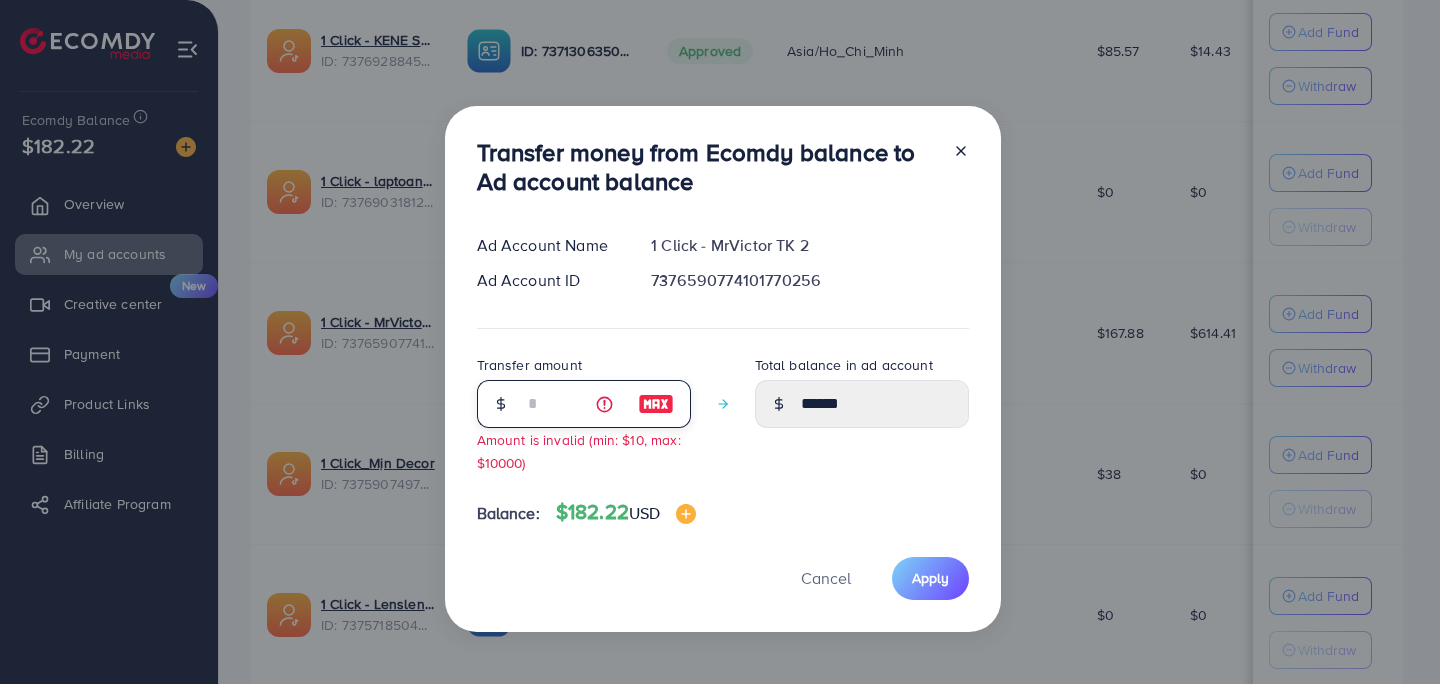 type on "**" 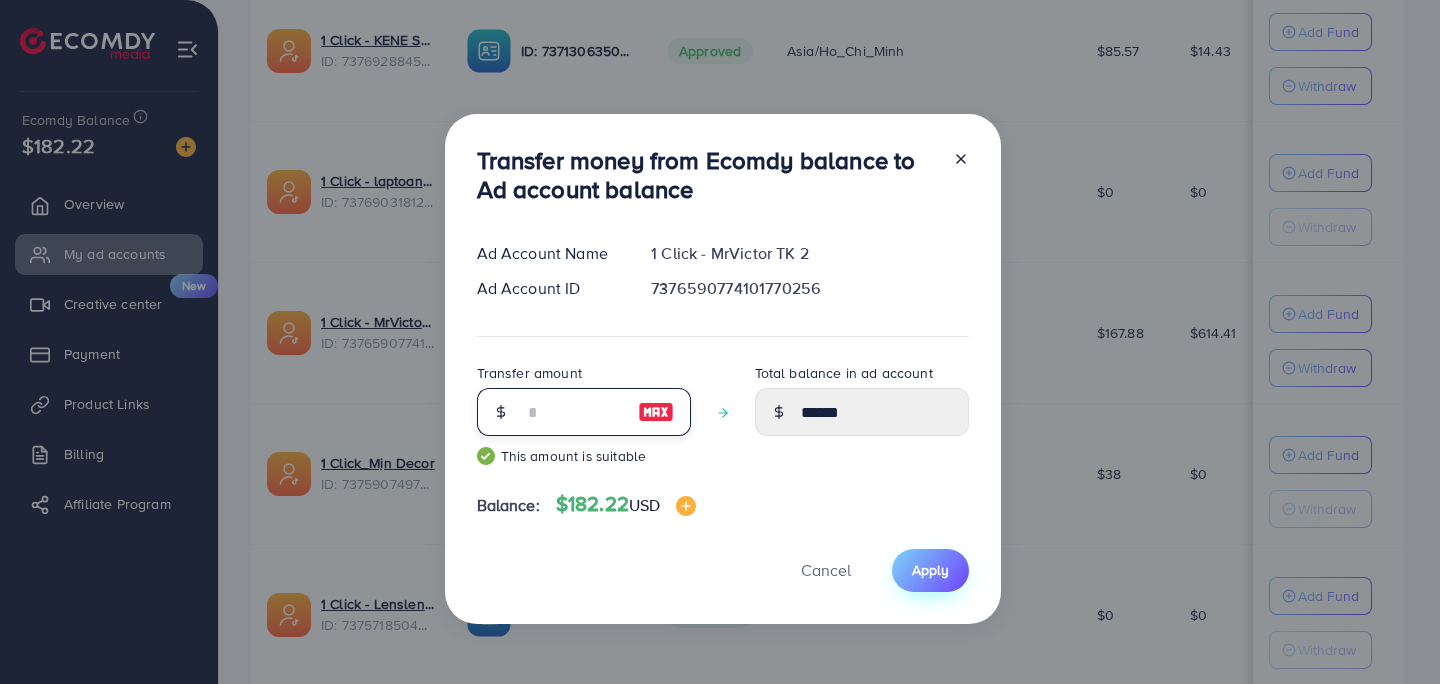 type on "***" 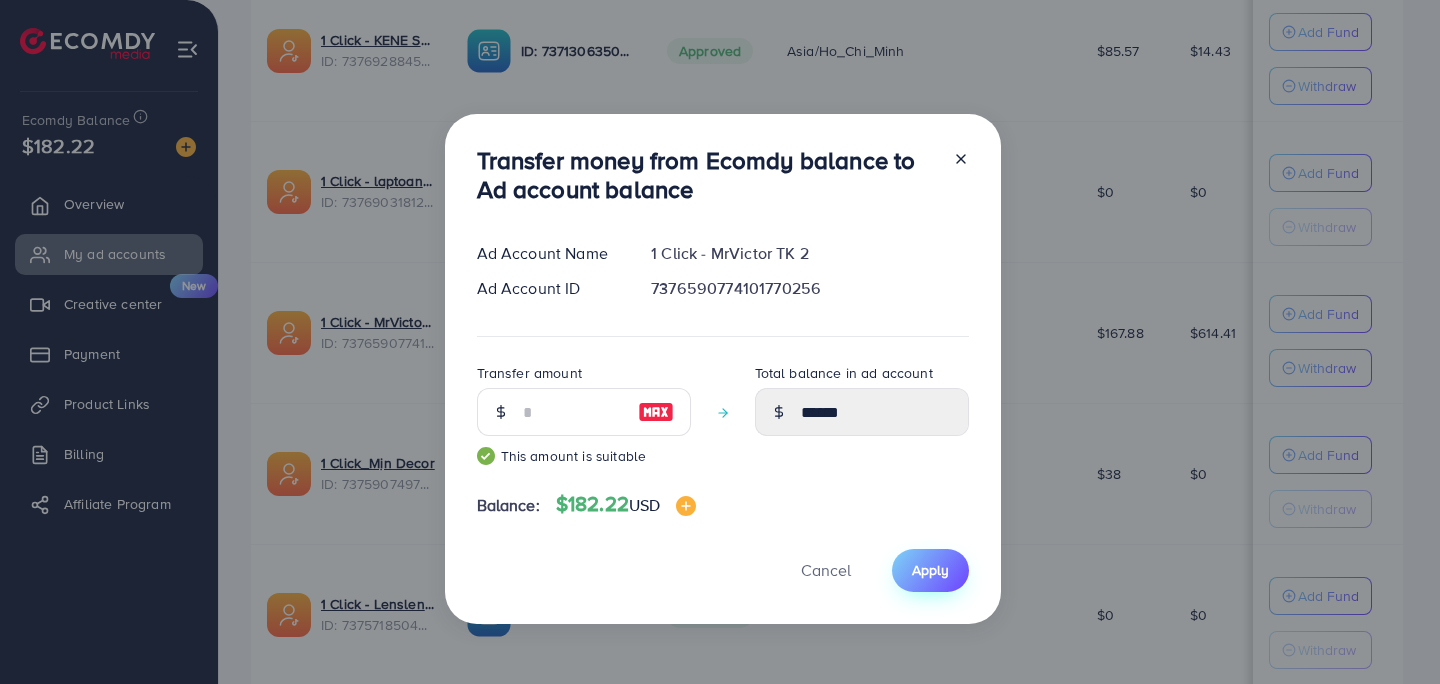 click on "Apply" at bounding box center (930, 570) 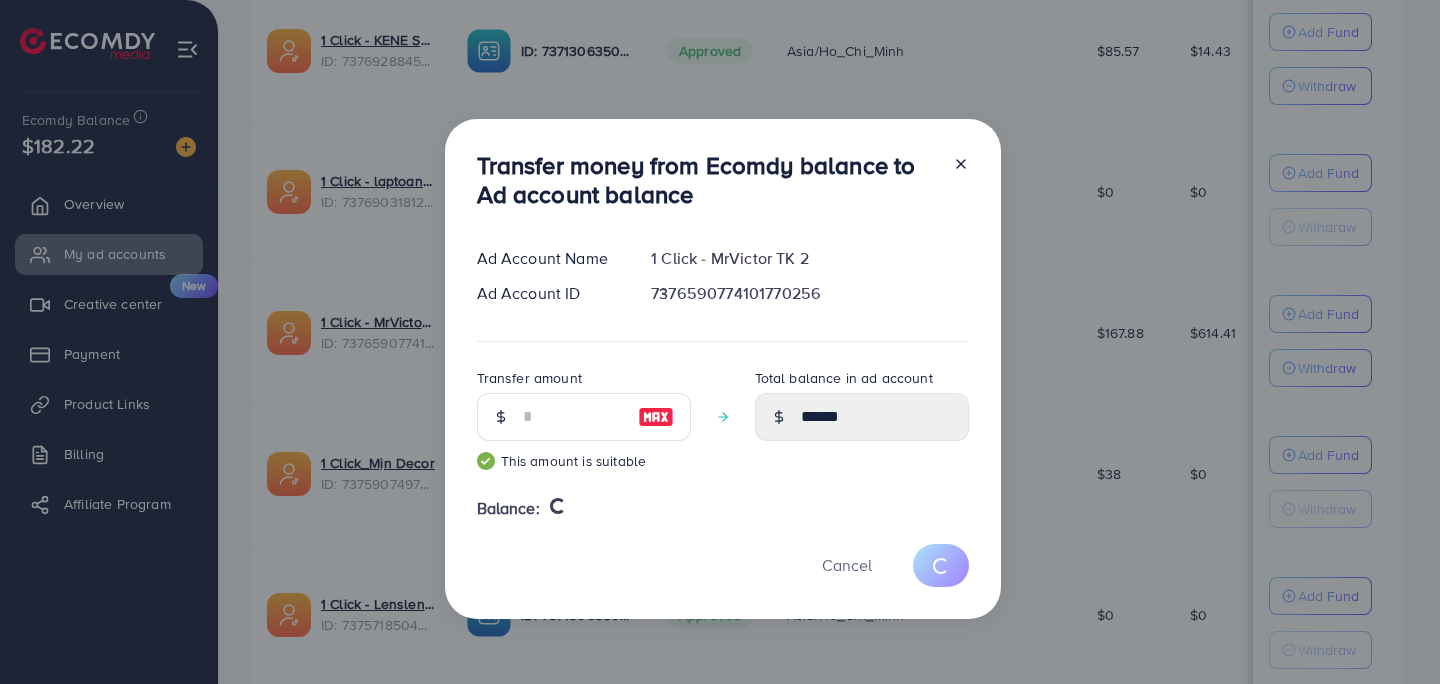 type 